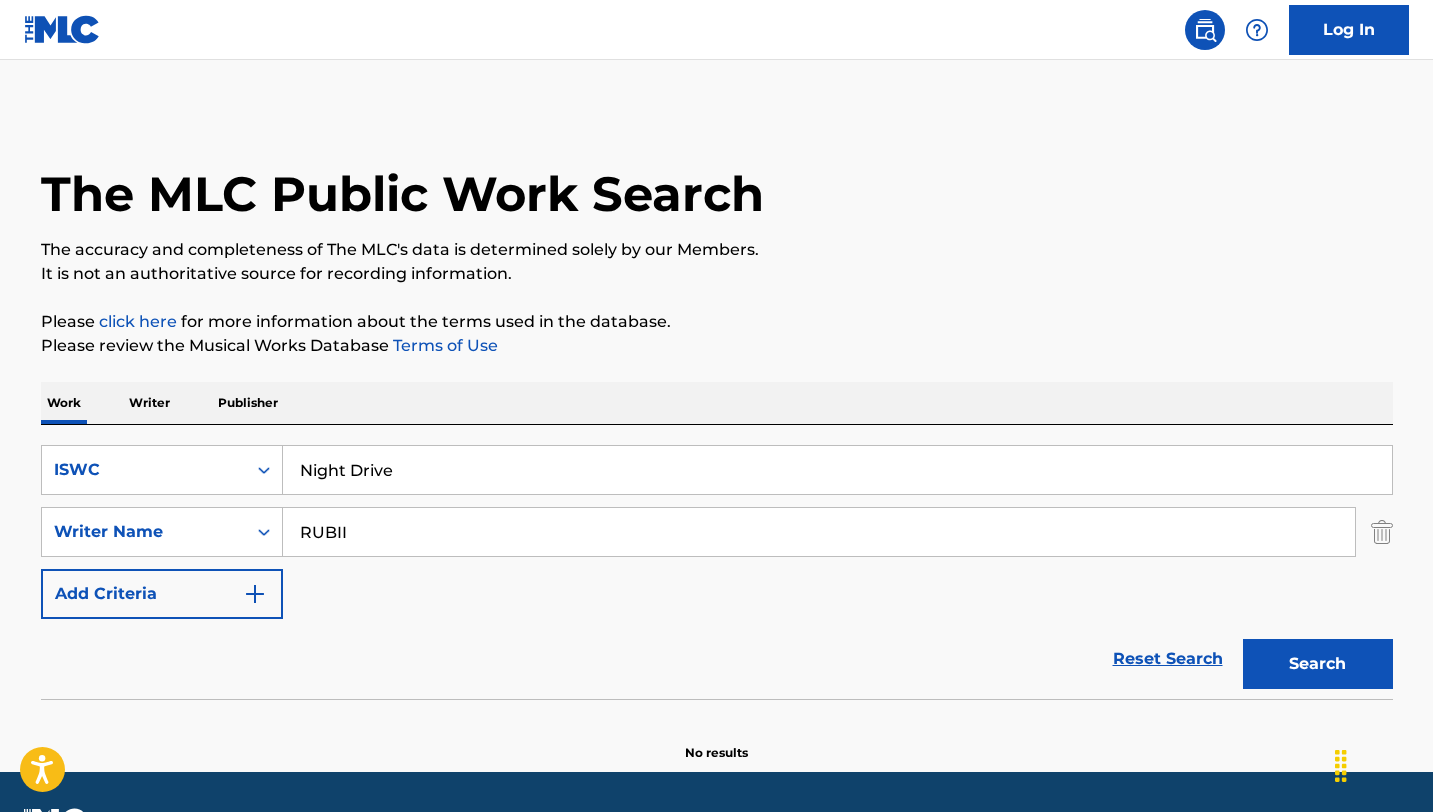 scroll, scrollTop: 56, scrollLeft: 0, axis: vertical 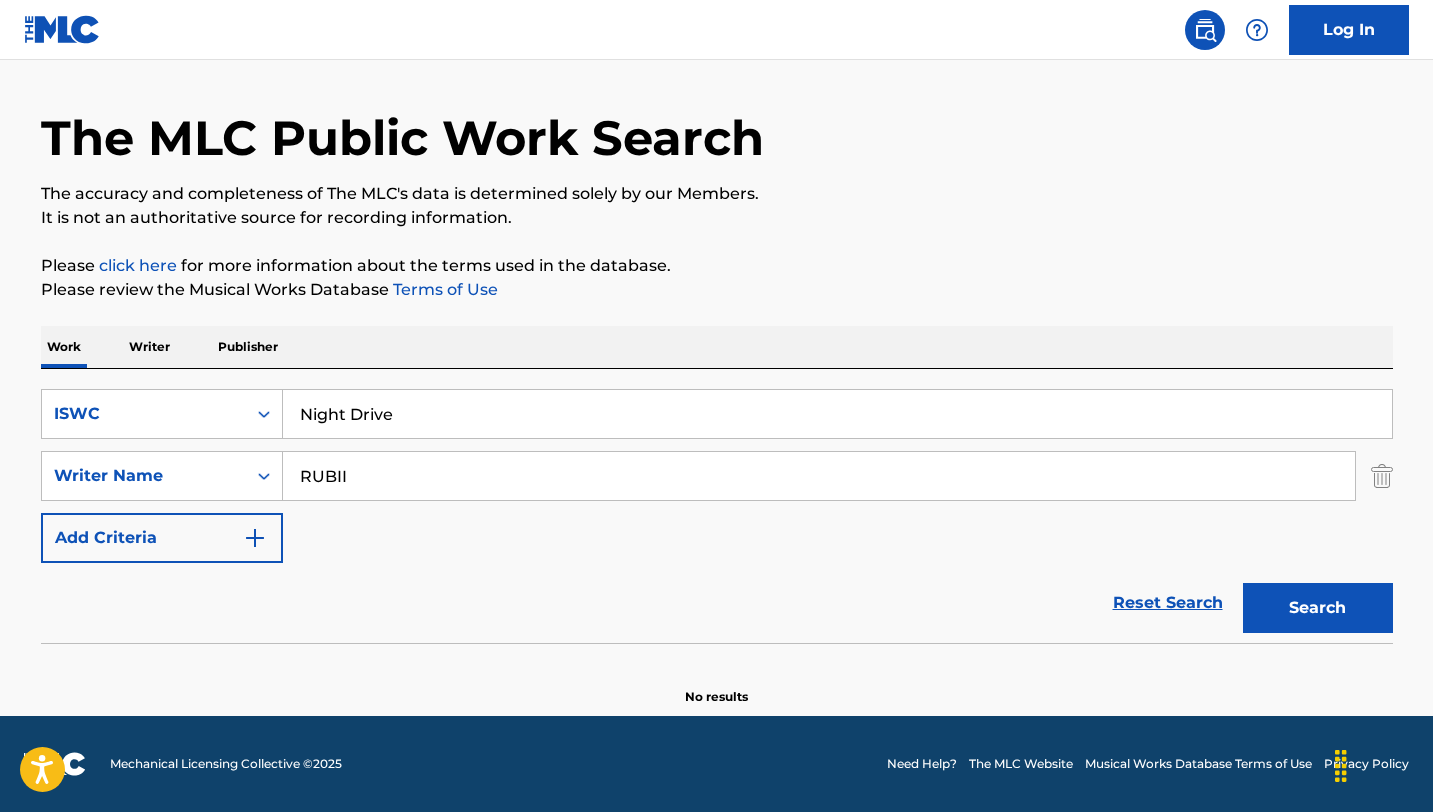 click on "Night Drive" at bounding box center [837, 414] 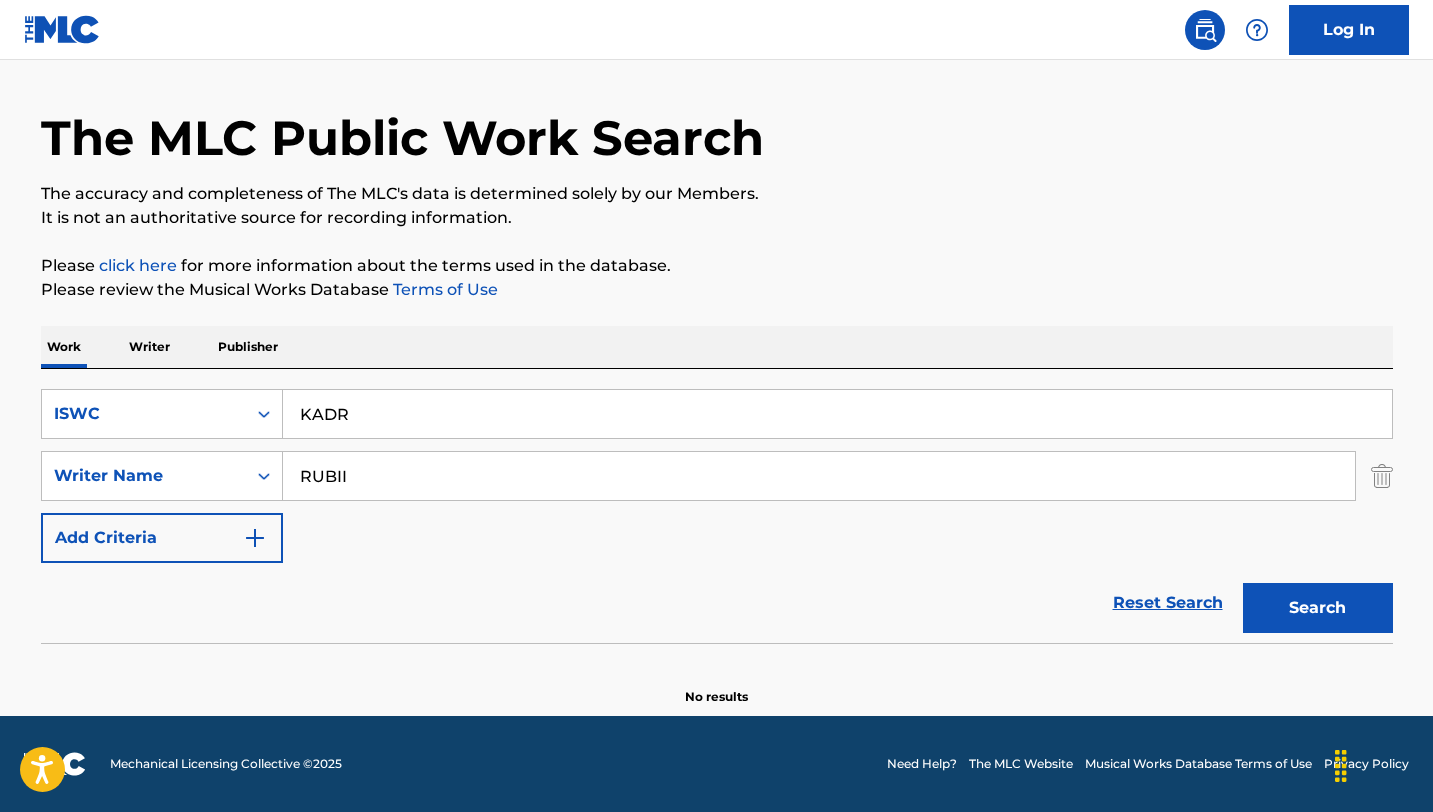 type on "KADR" 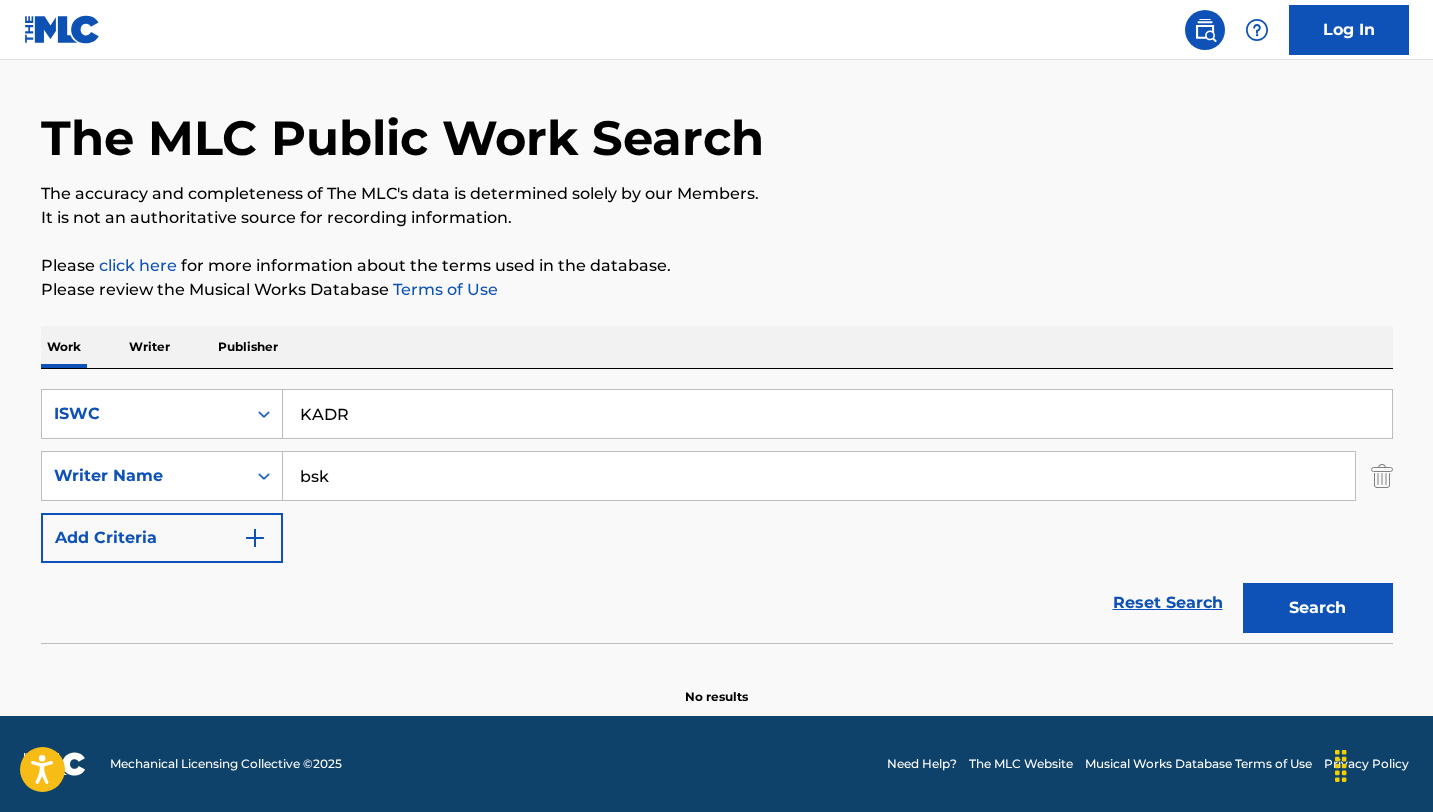 click on "Search" at bounding box center (1318, 608) 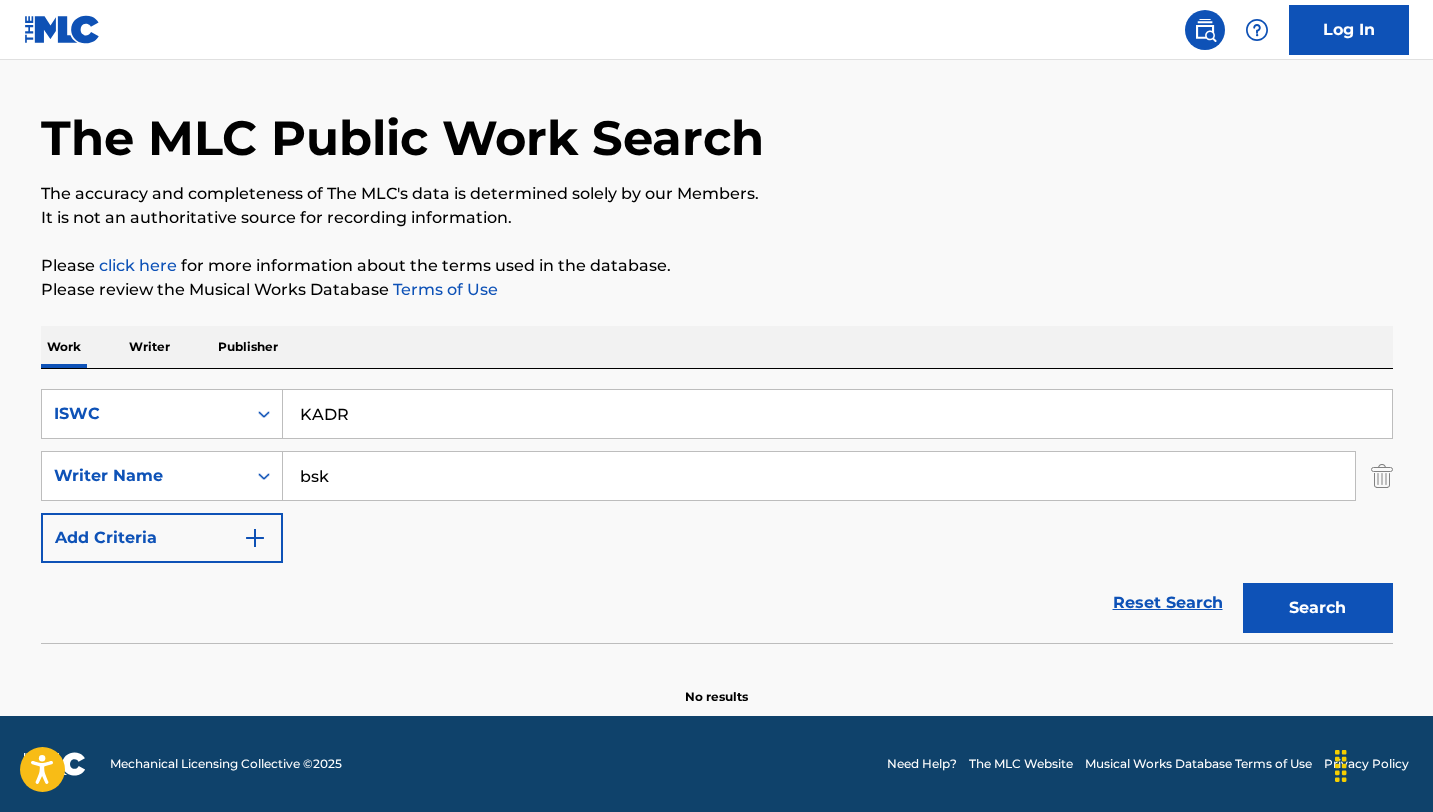 click on "bsk" at bounding box center [819, 476] 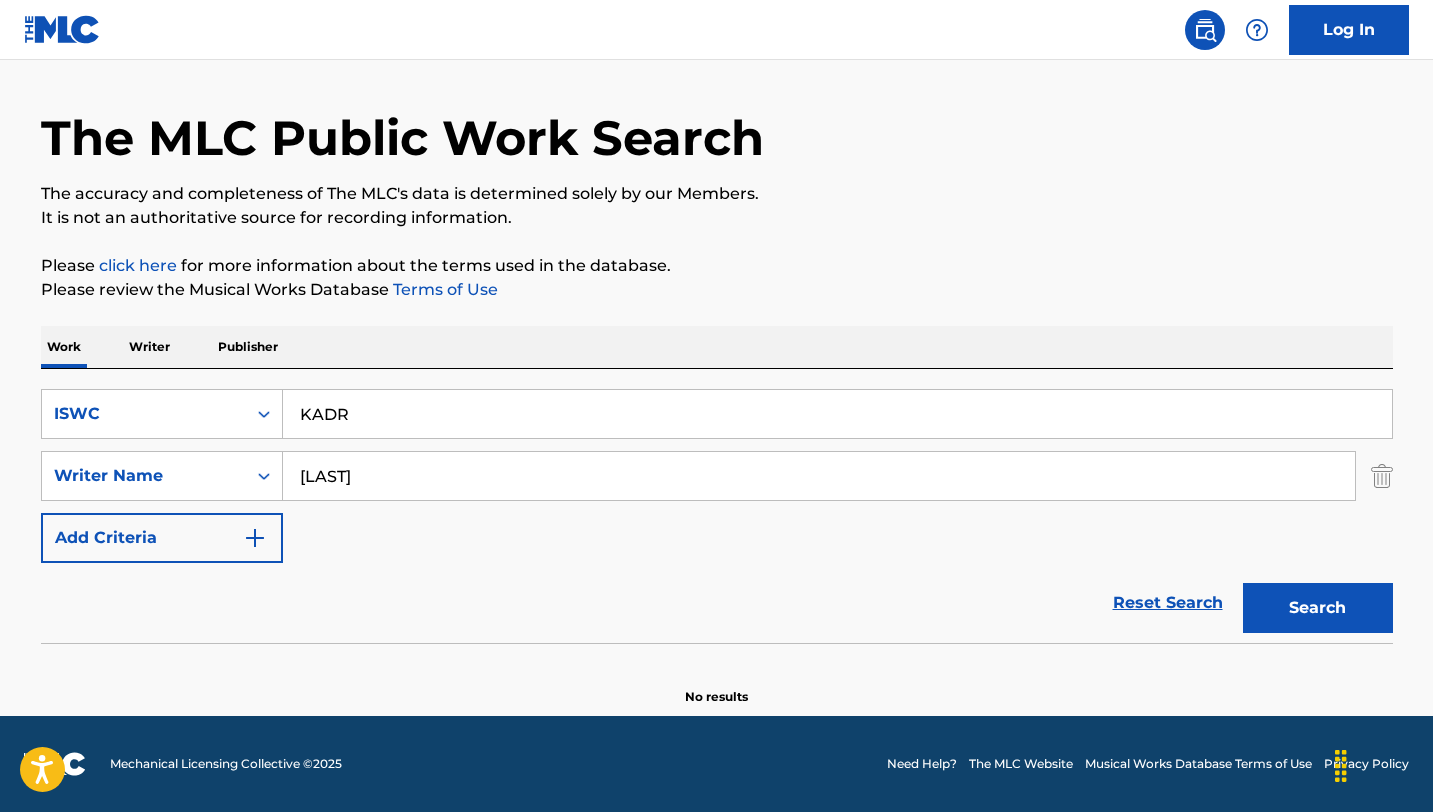 type on "Kaczmarek" 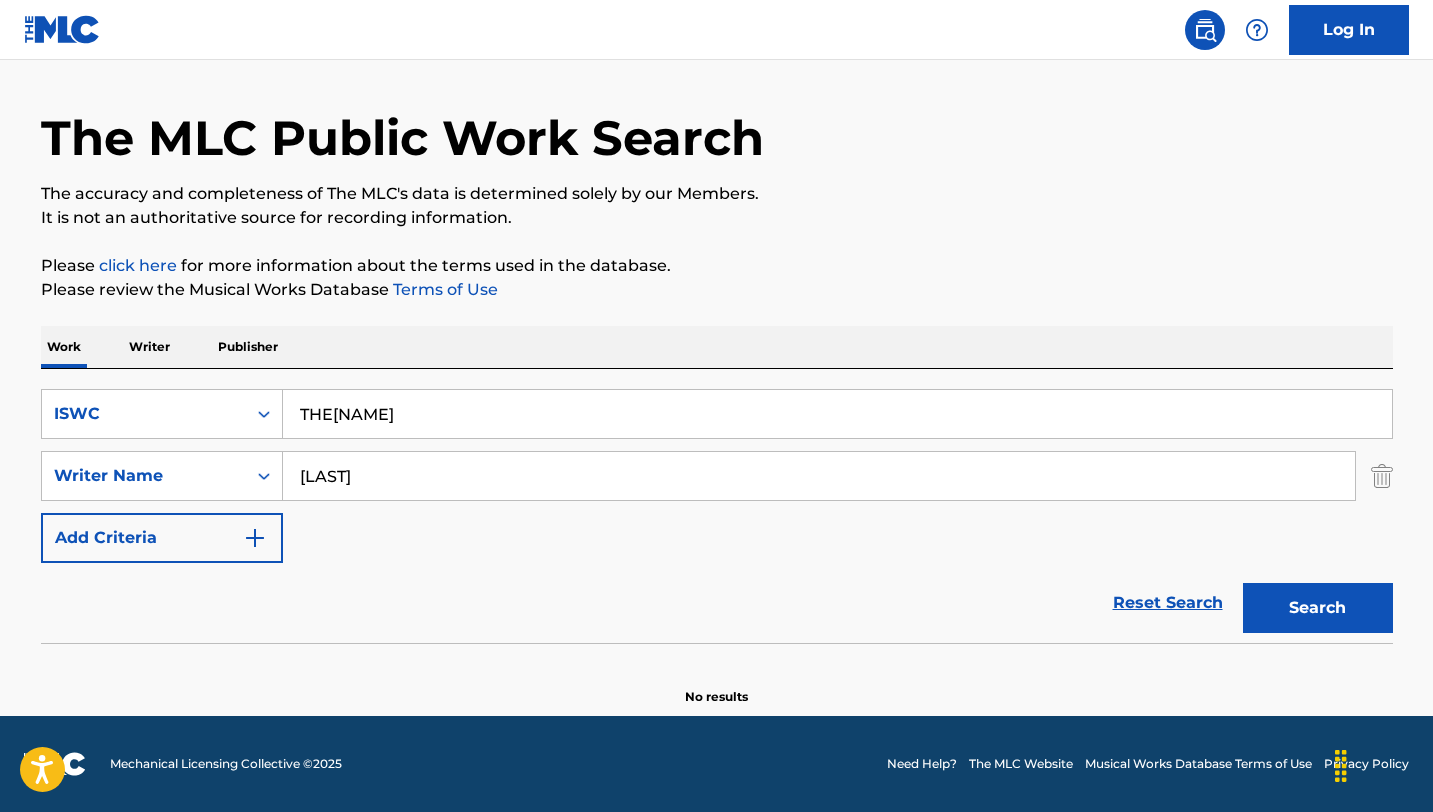 type on "KADR" 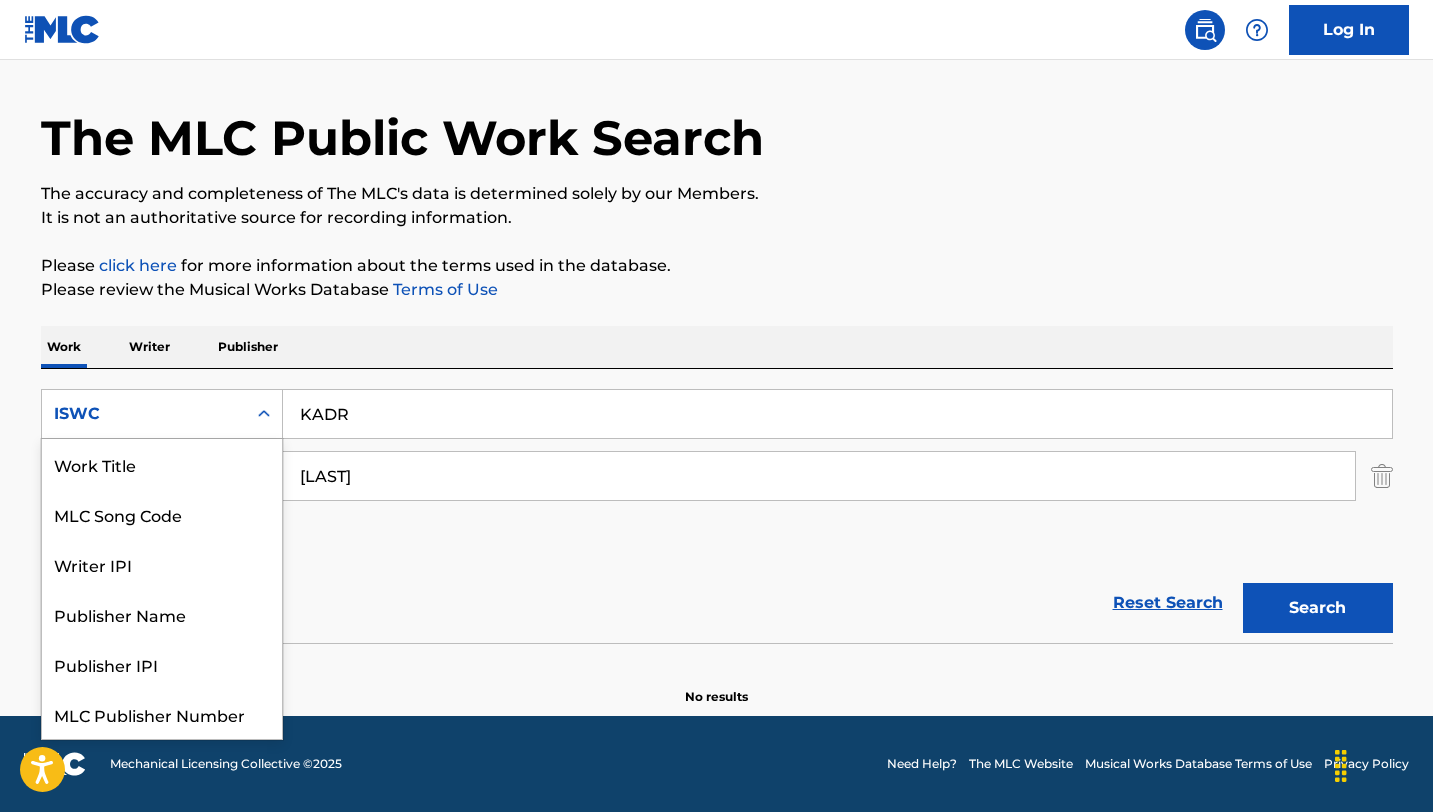 click 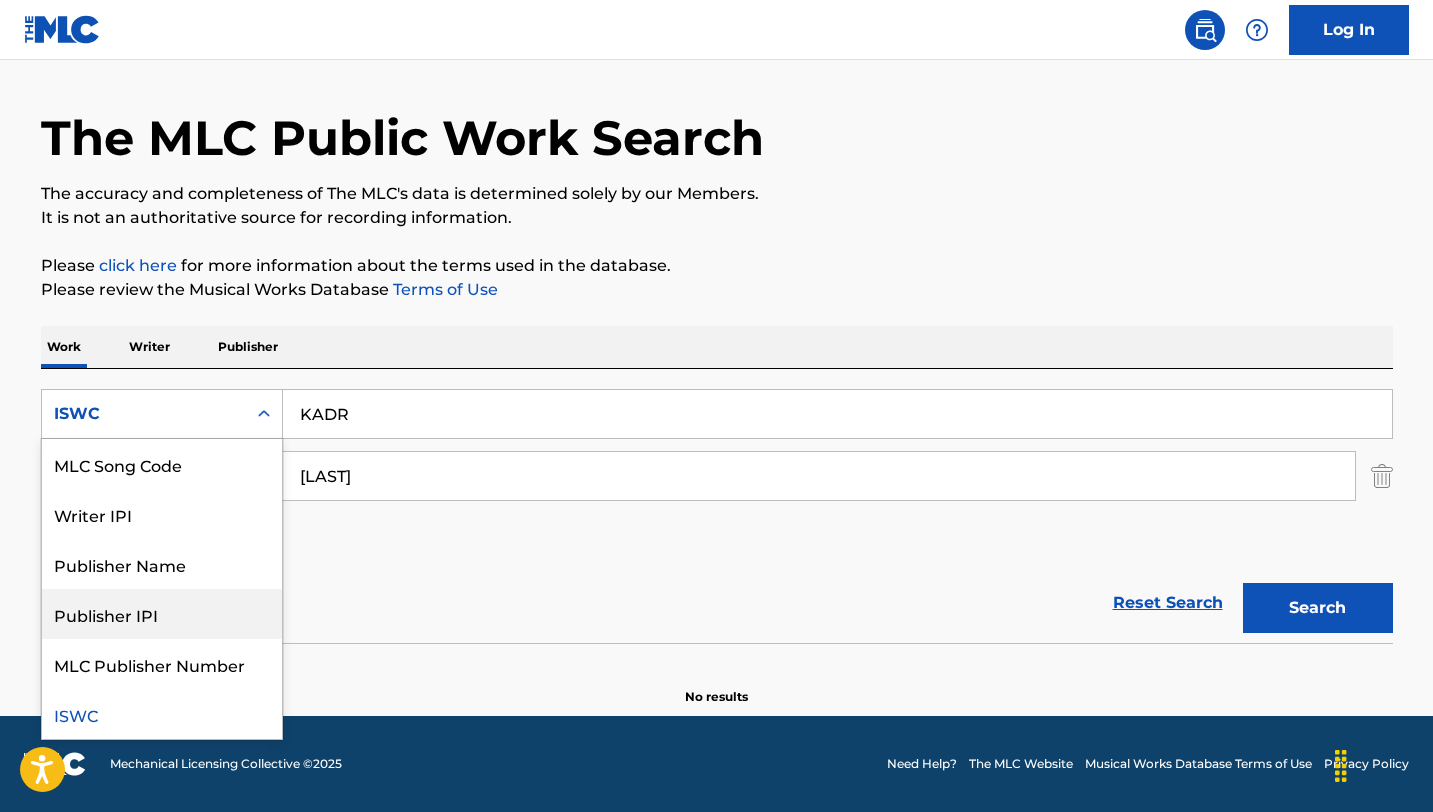 scroll, scrollTop: 0, scrollLeft: 0, axis: both 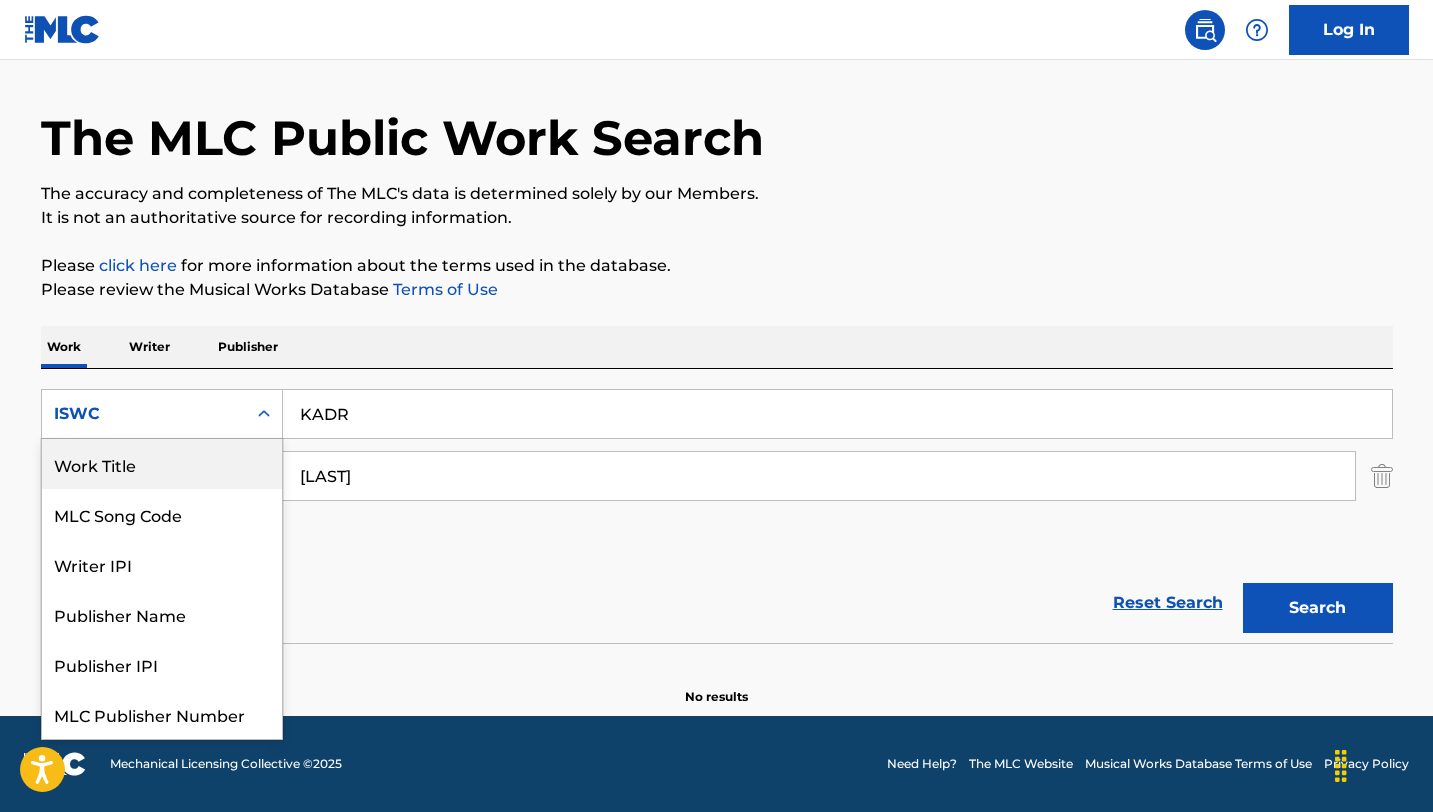 click on "Work Title" at bounding box center (162, 464) 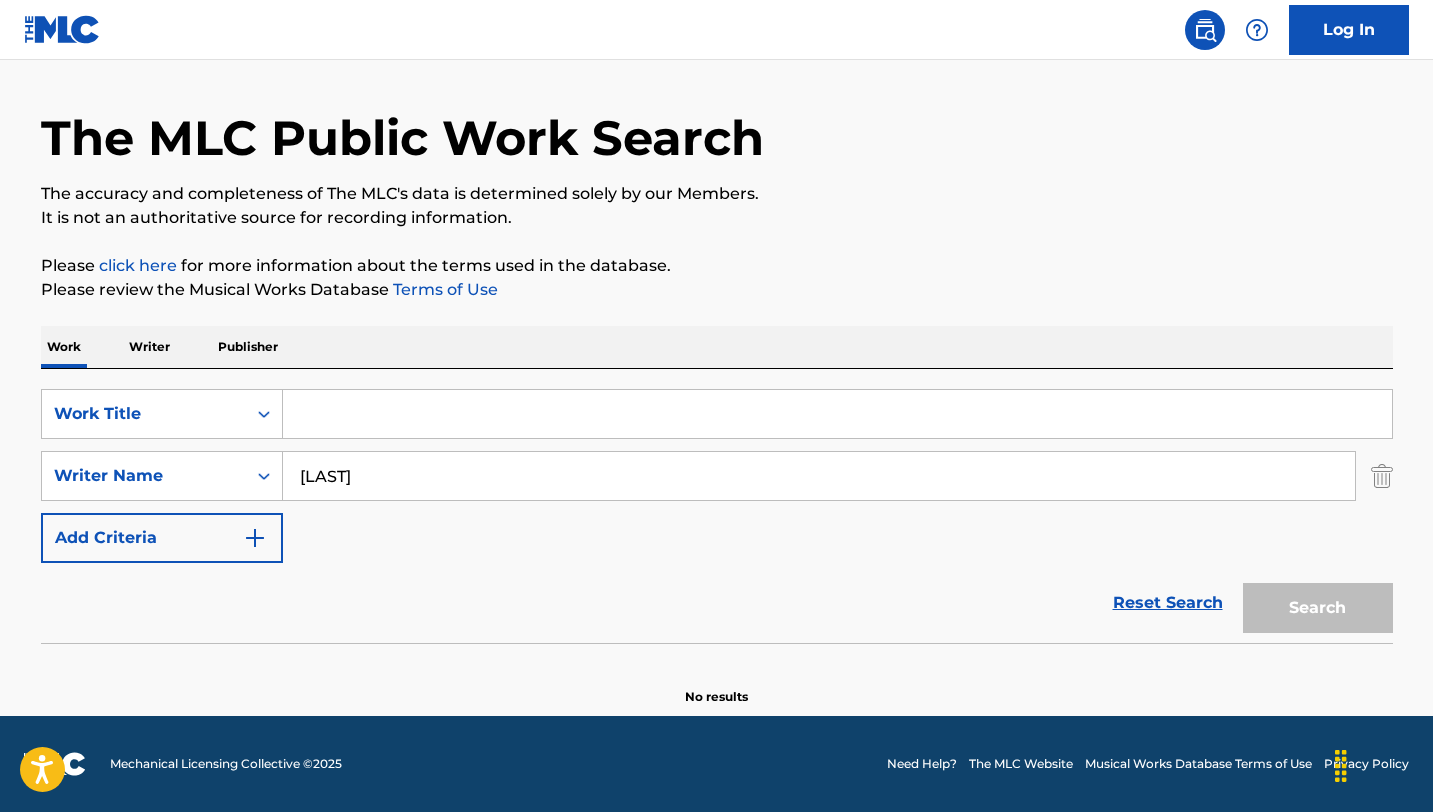 click at bounding box center (837, 414) 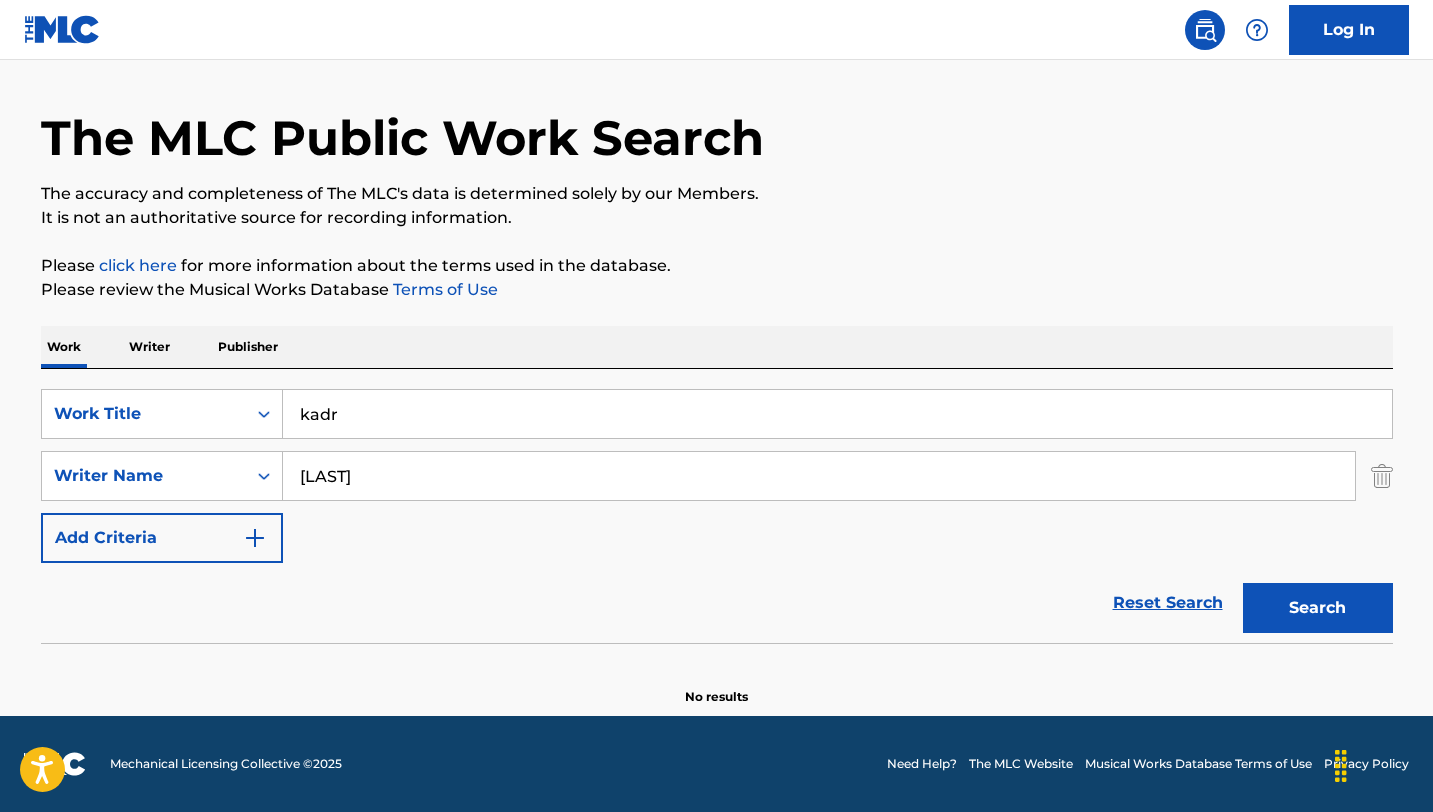 click on "Search" at bounding box center [1318, 608] 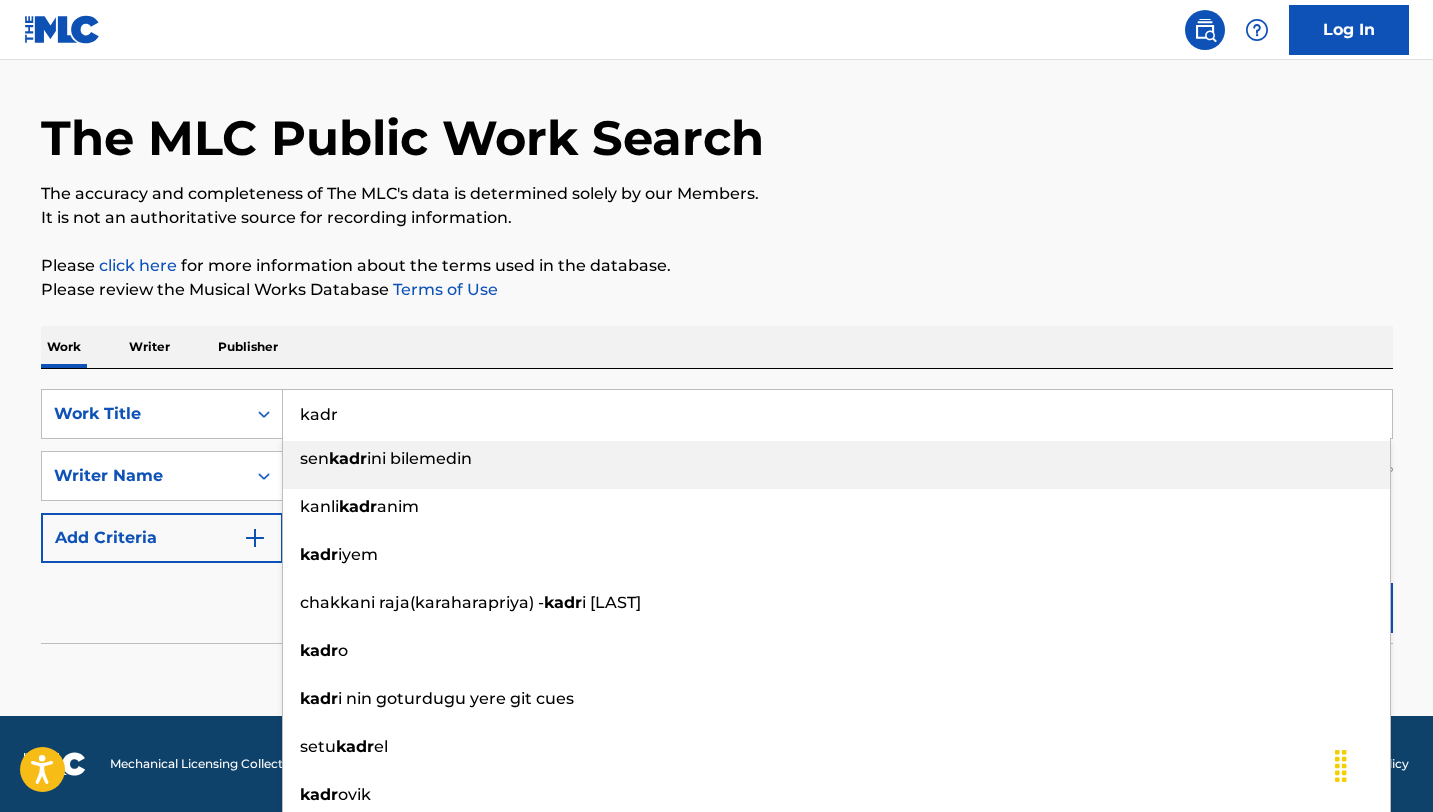 click on "Reset Search Search" at bounding box center [717, 603] 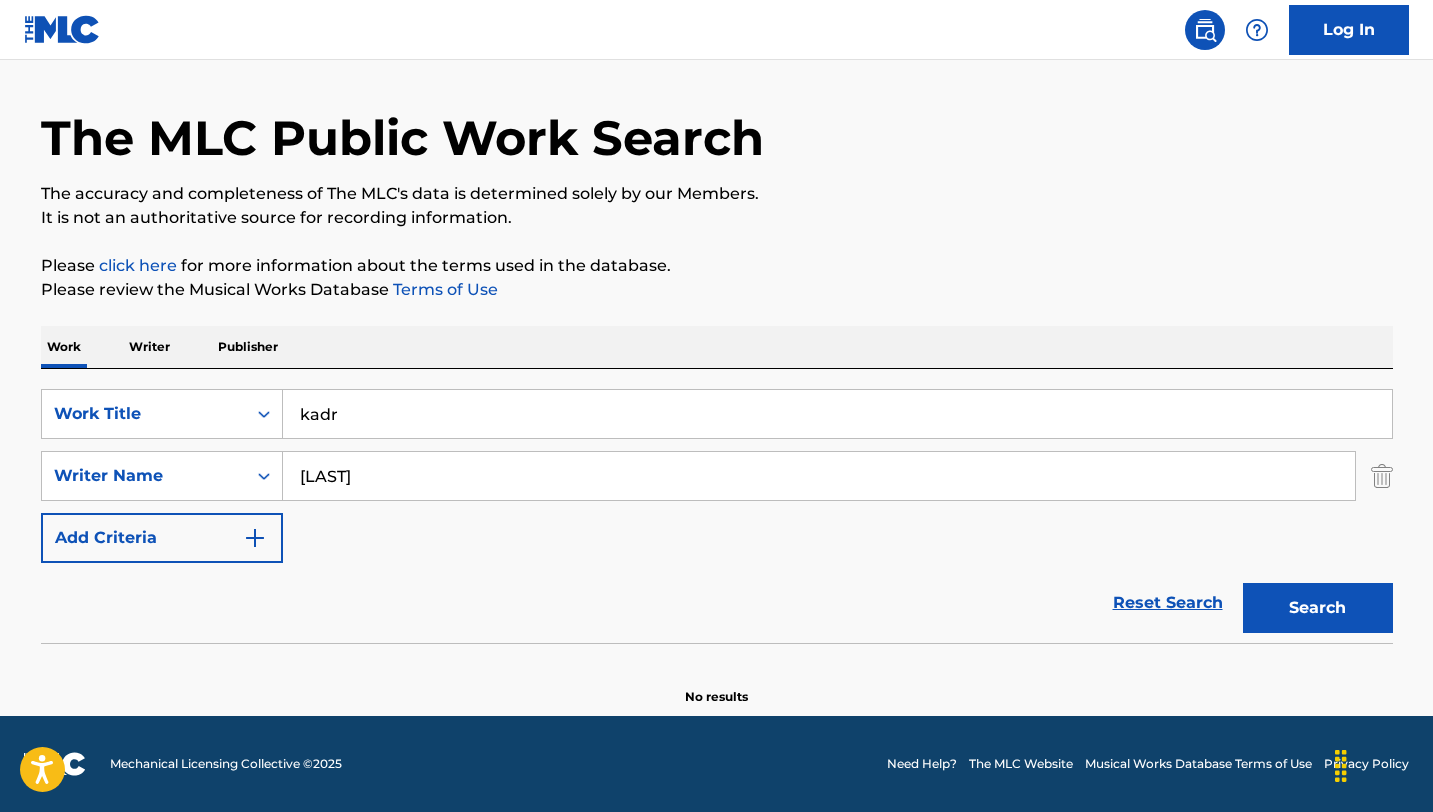 click on "Search" at bounding box center [1318, 608] 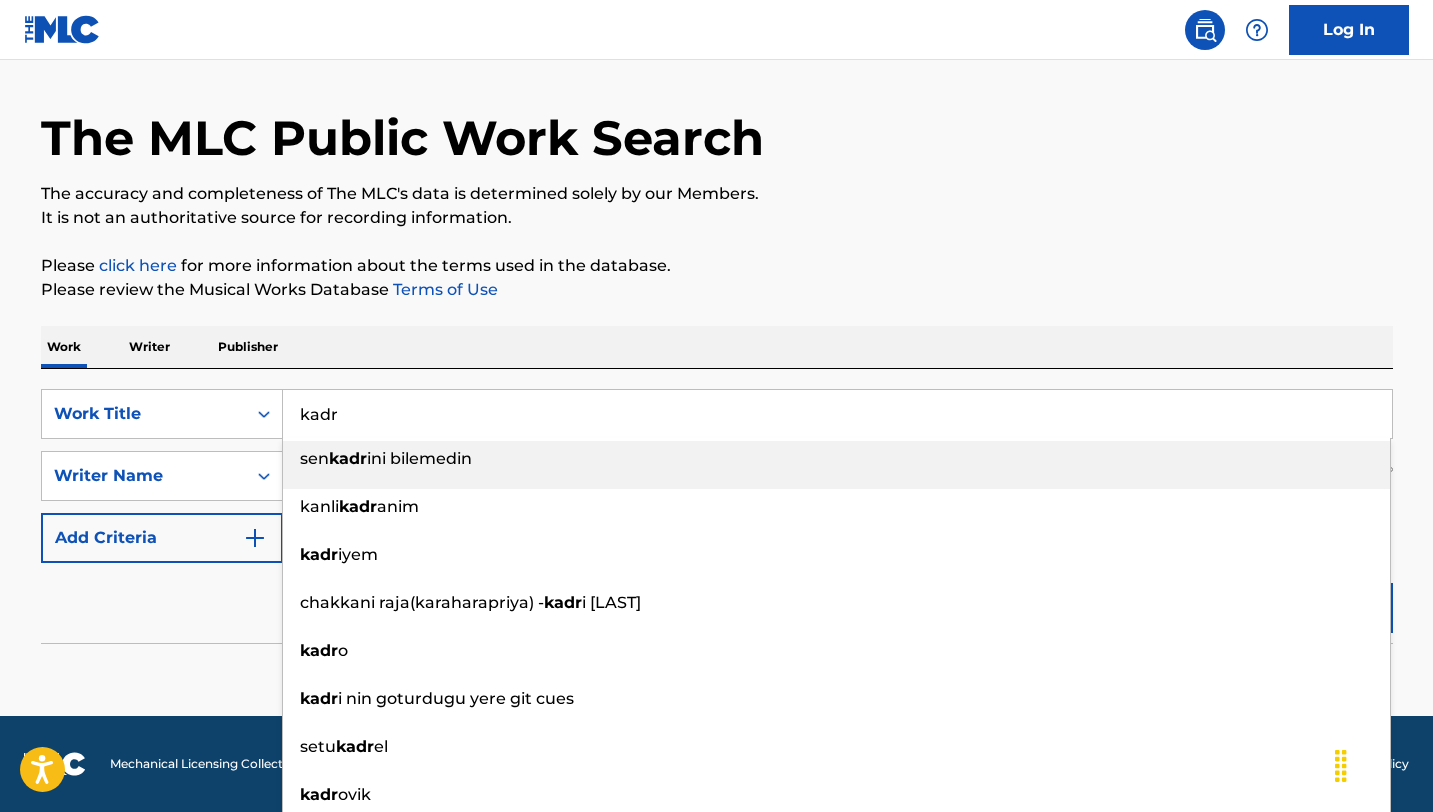 click on "kadr" at bounding box center [837, 414] 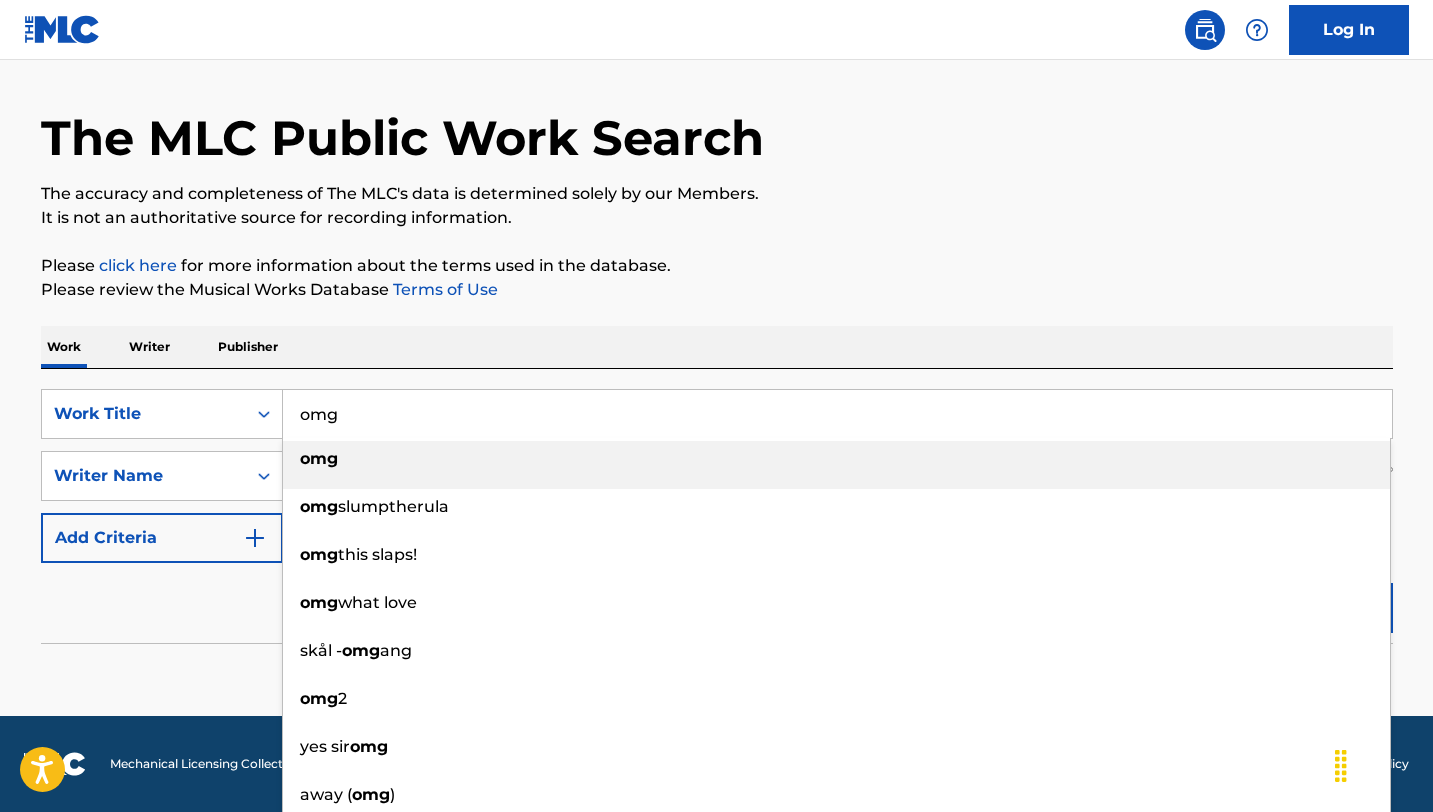 type on "omg" 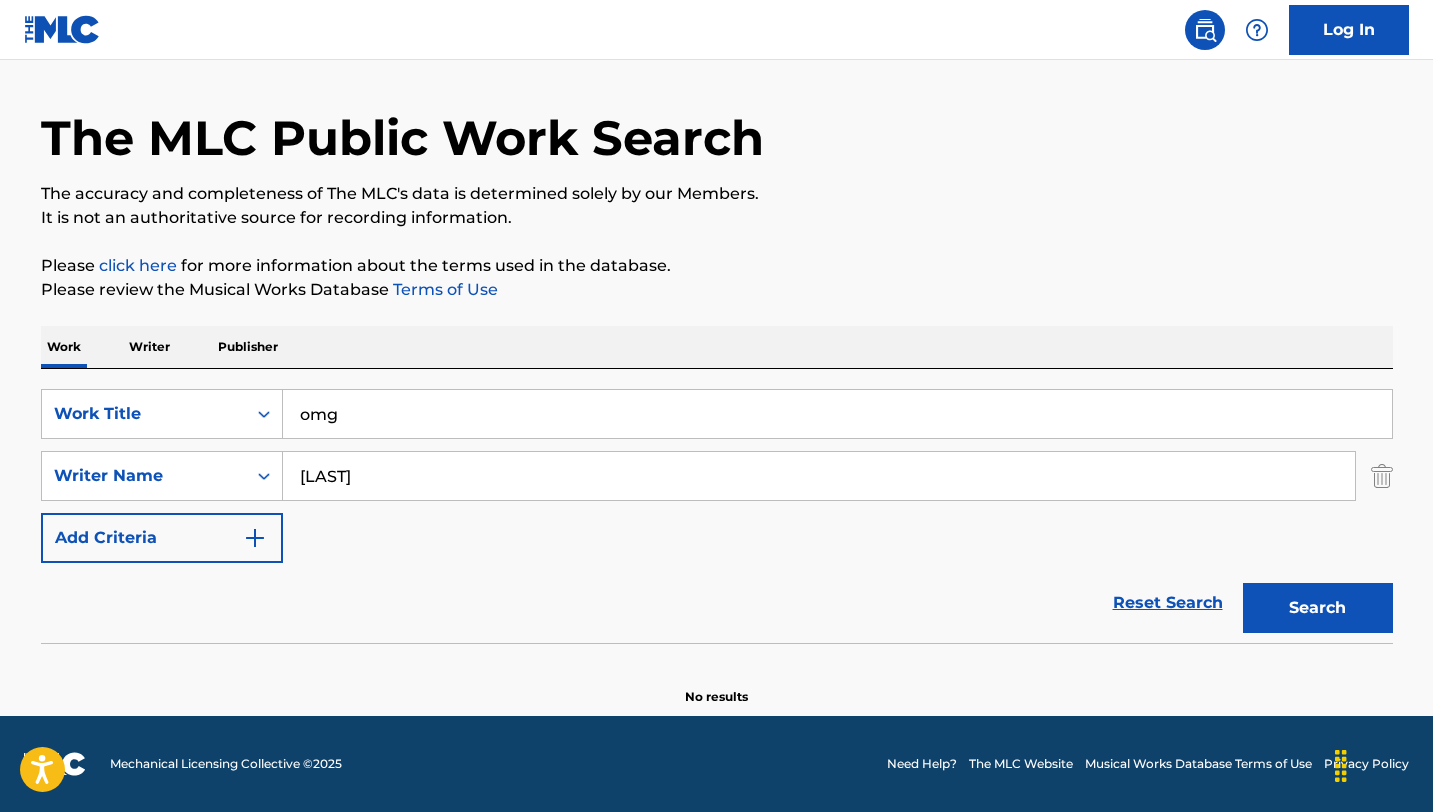 click on "Kaczmarek" at bounding box center [819, 476] 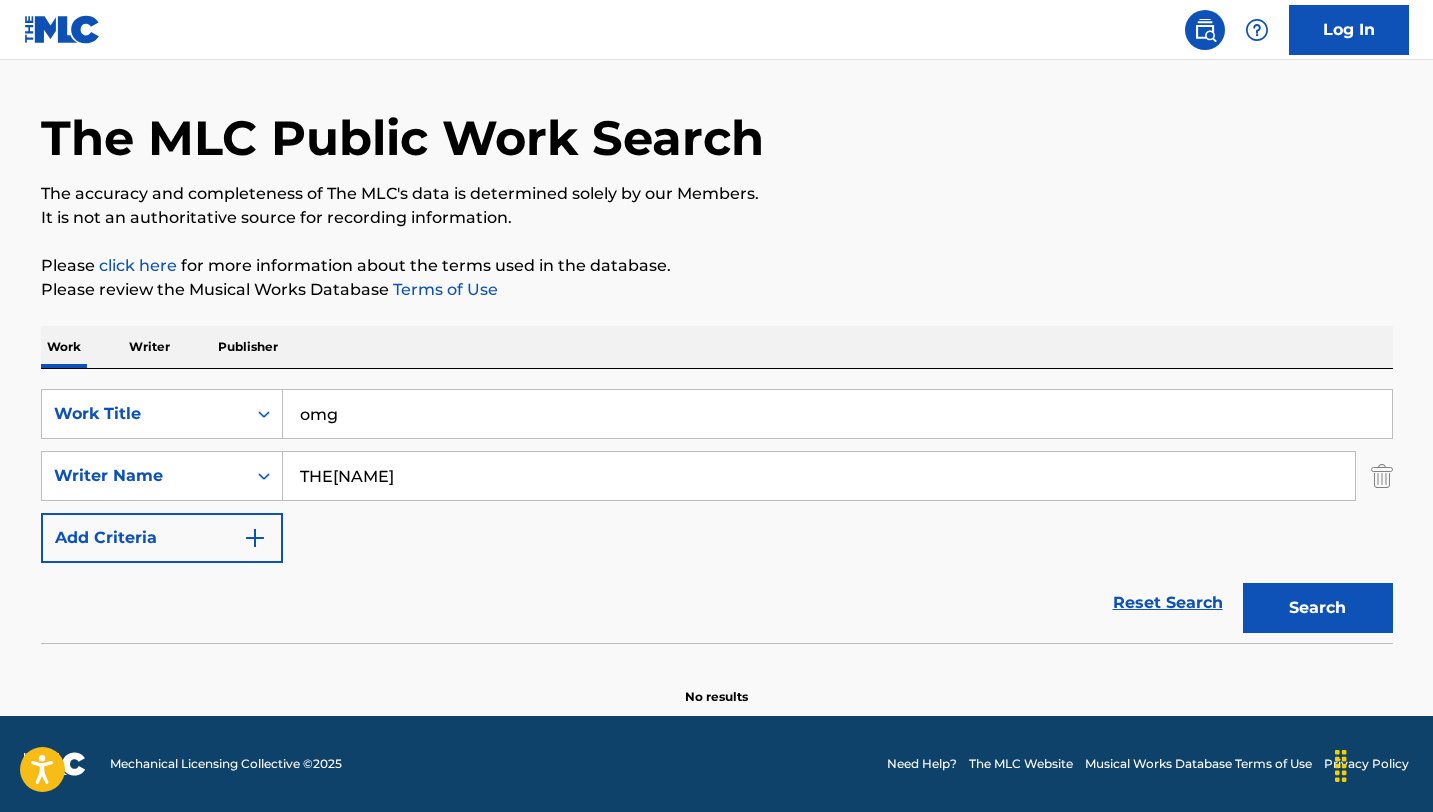 type on "[NAME]" 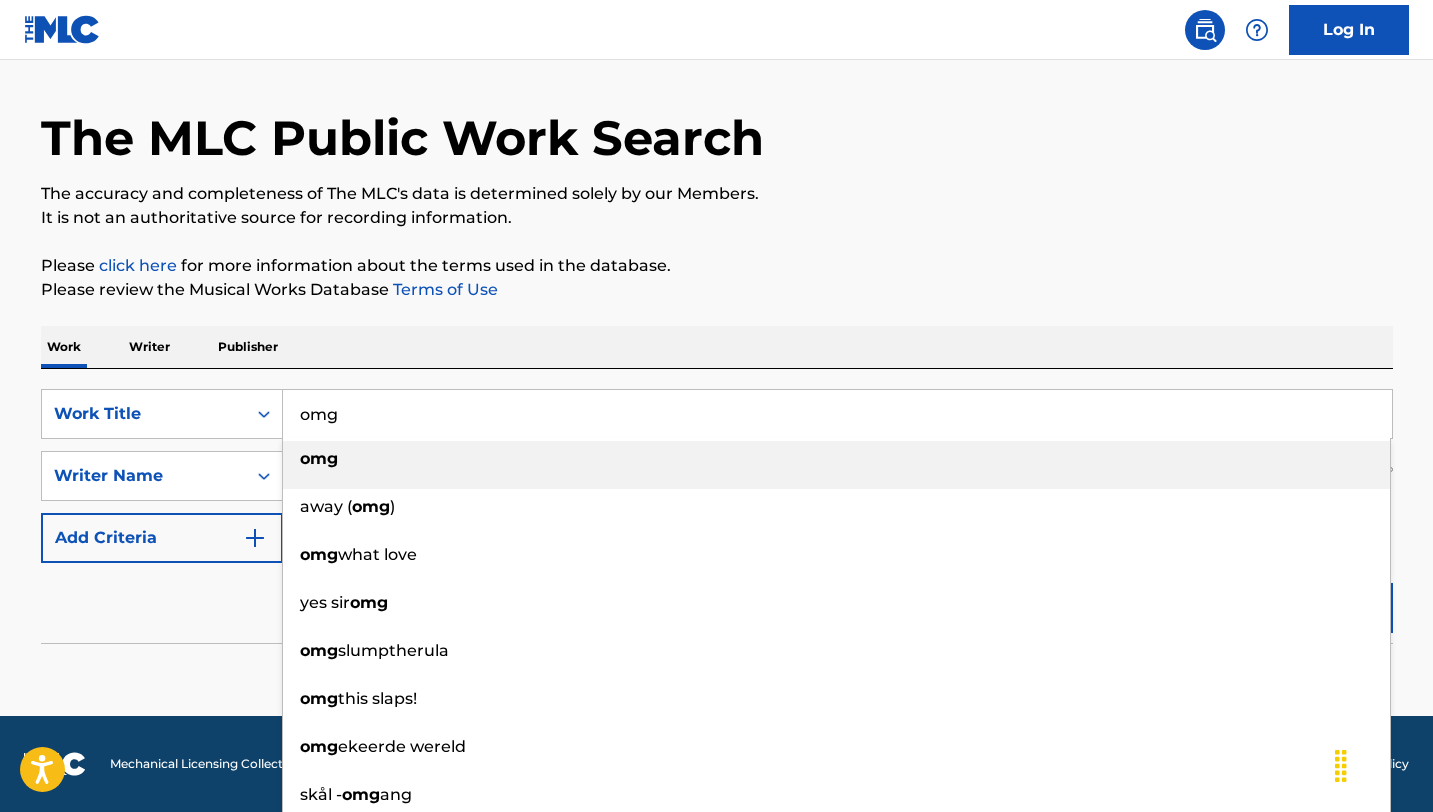 click on "omg" at bounding box center (837, 414) 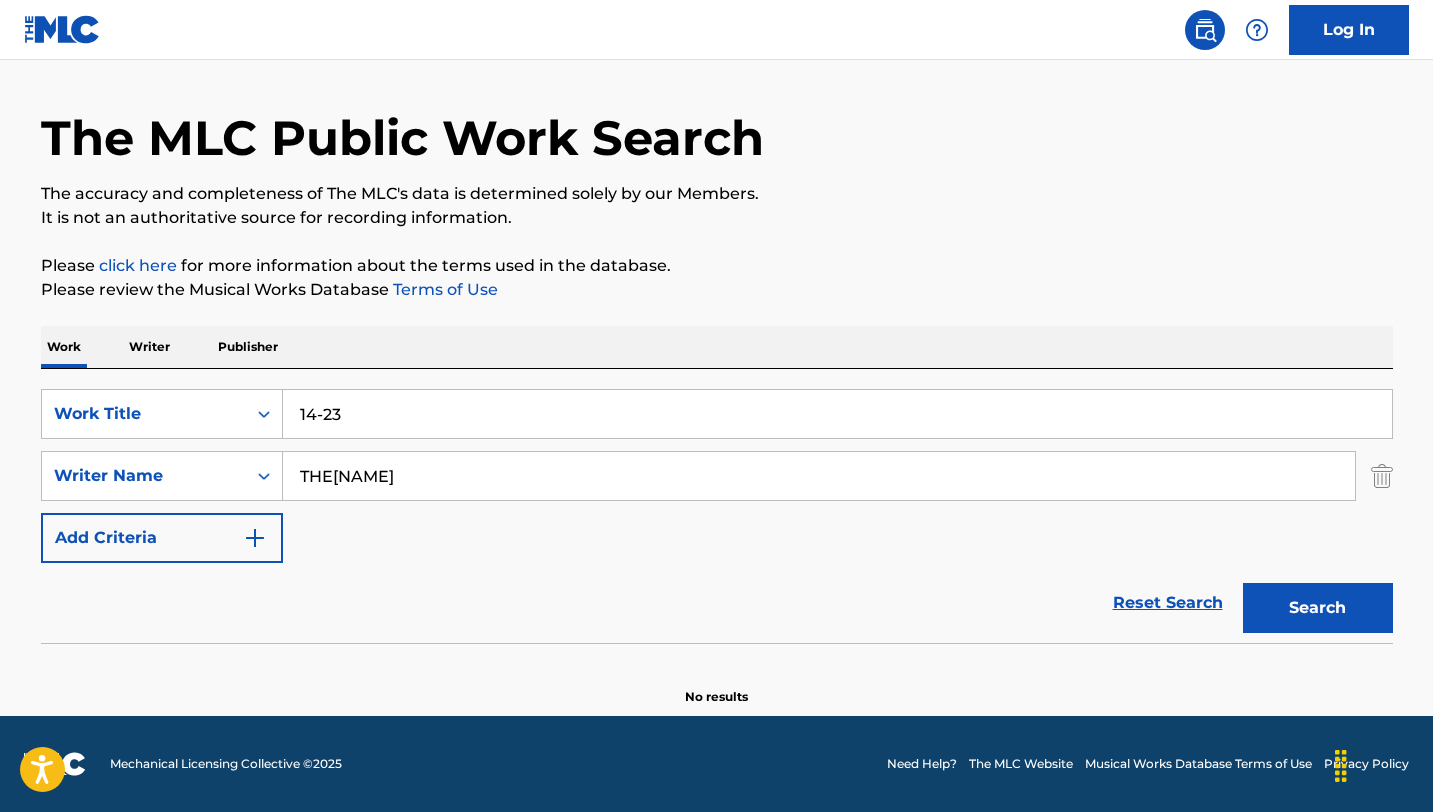 type on "14-23" 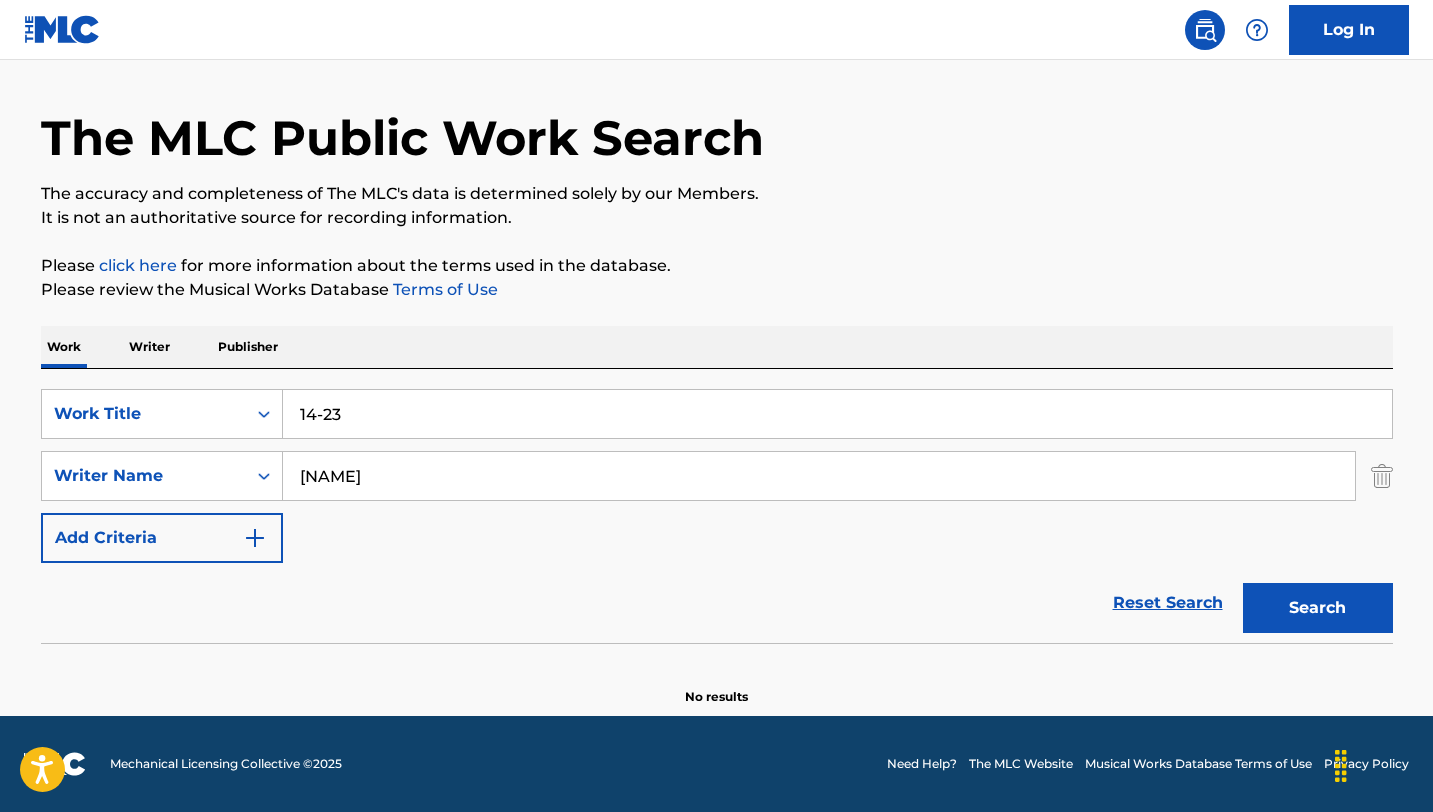 type on "Skyminhyuk" 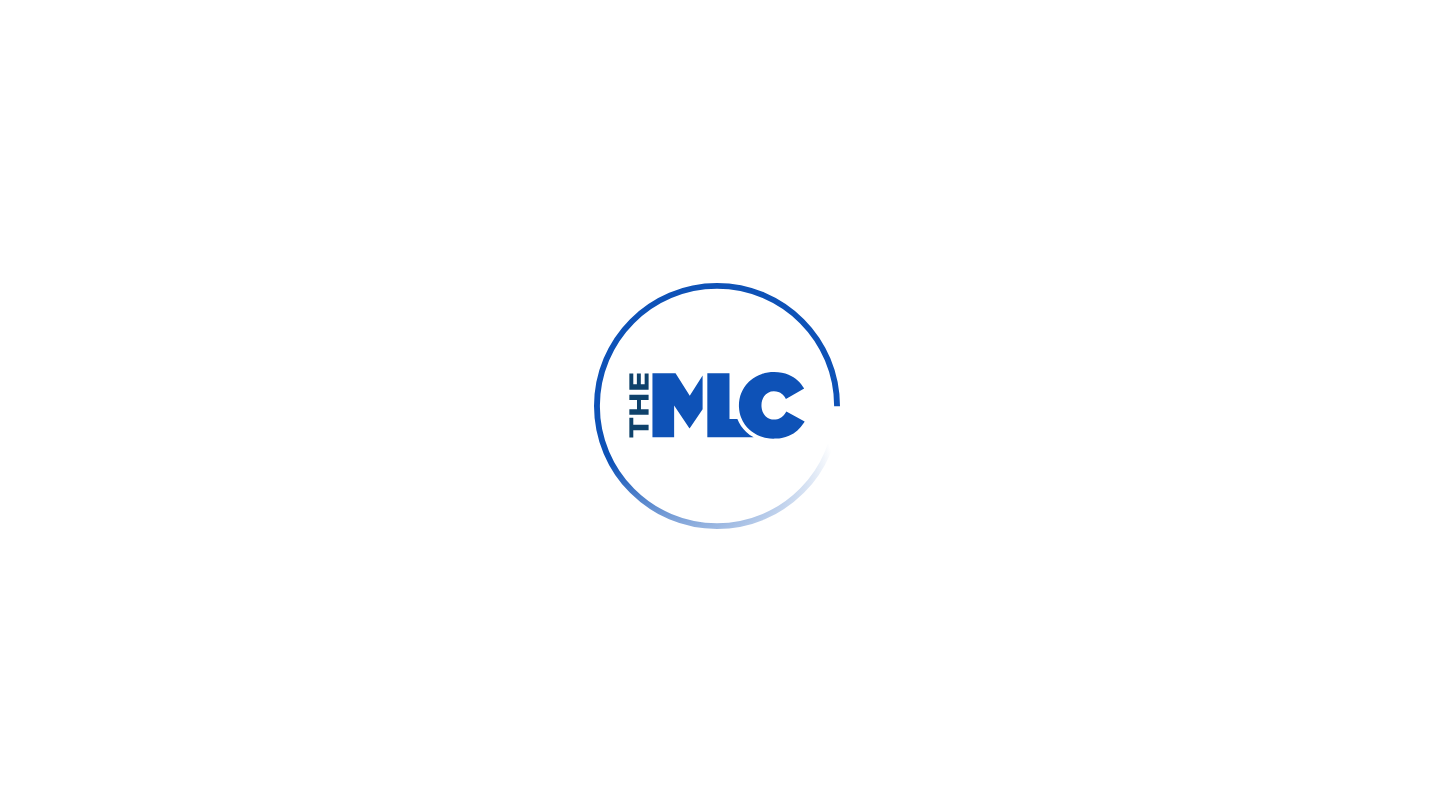 scroll, scrollTop: 0, scrollLeft: 0, axis: both 